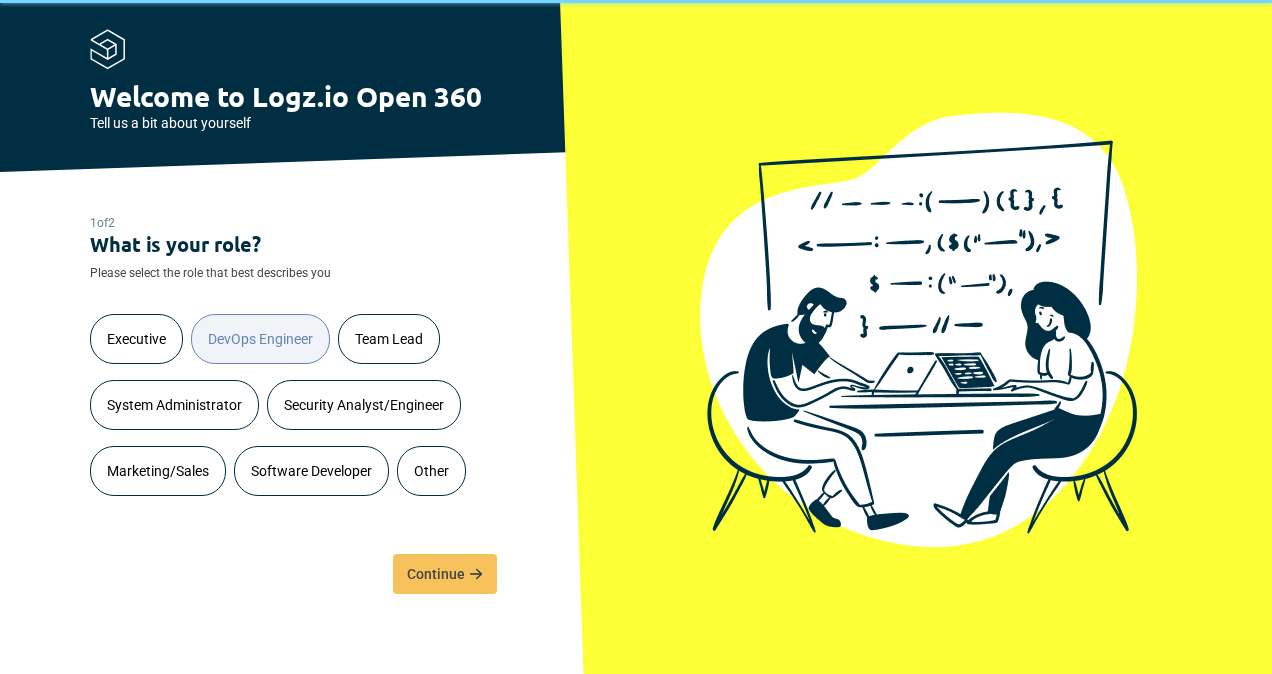 scroll, scrollTop: 0, scrollLeft: 0, axis: both 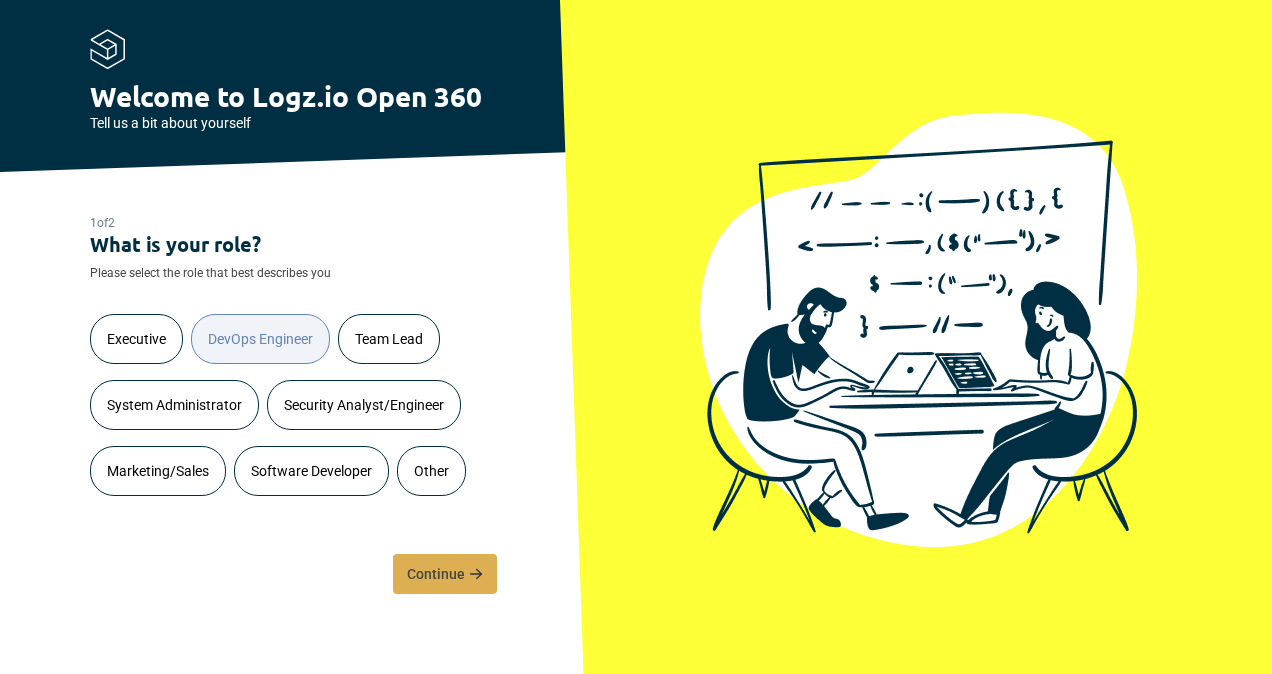 click on "Continue" at bounding box center (445, 574) 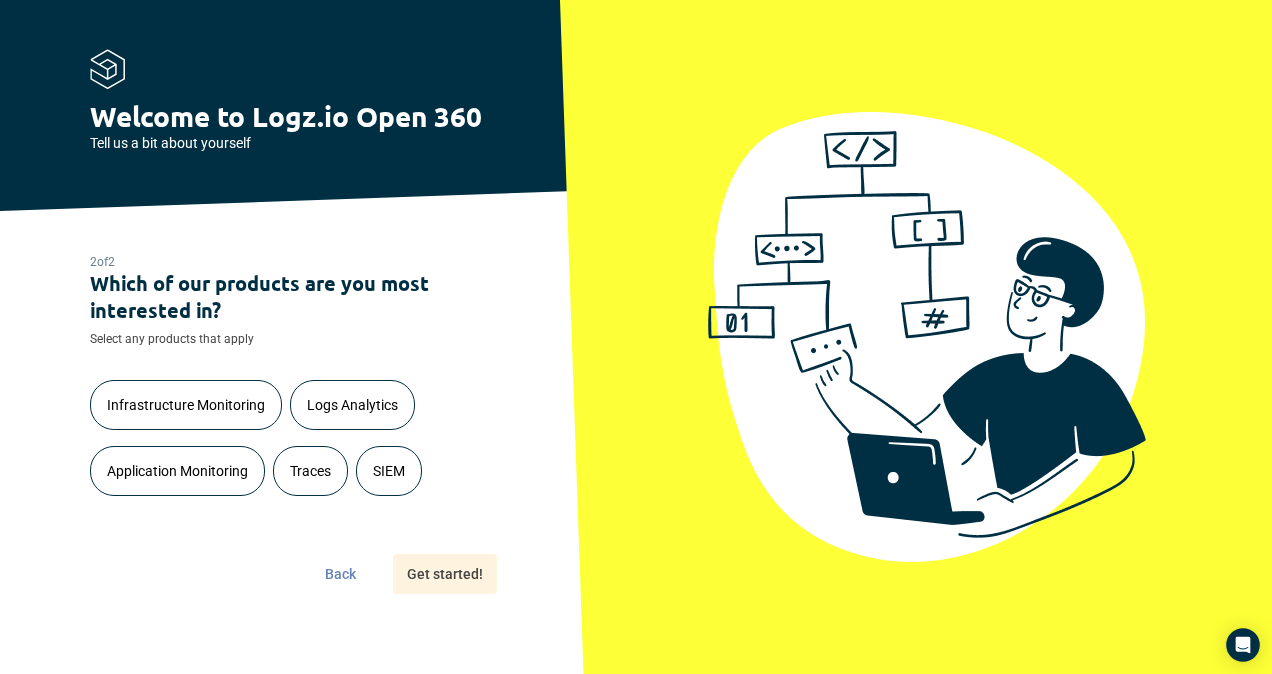 click on "Infrastructure Monitoring" at bounding box center [186, 405] 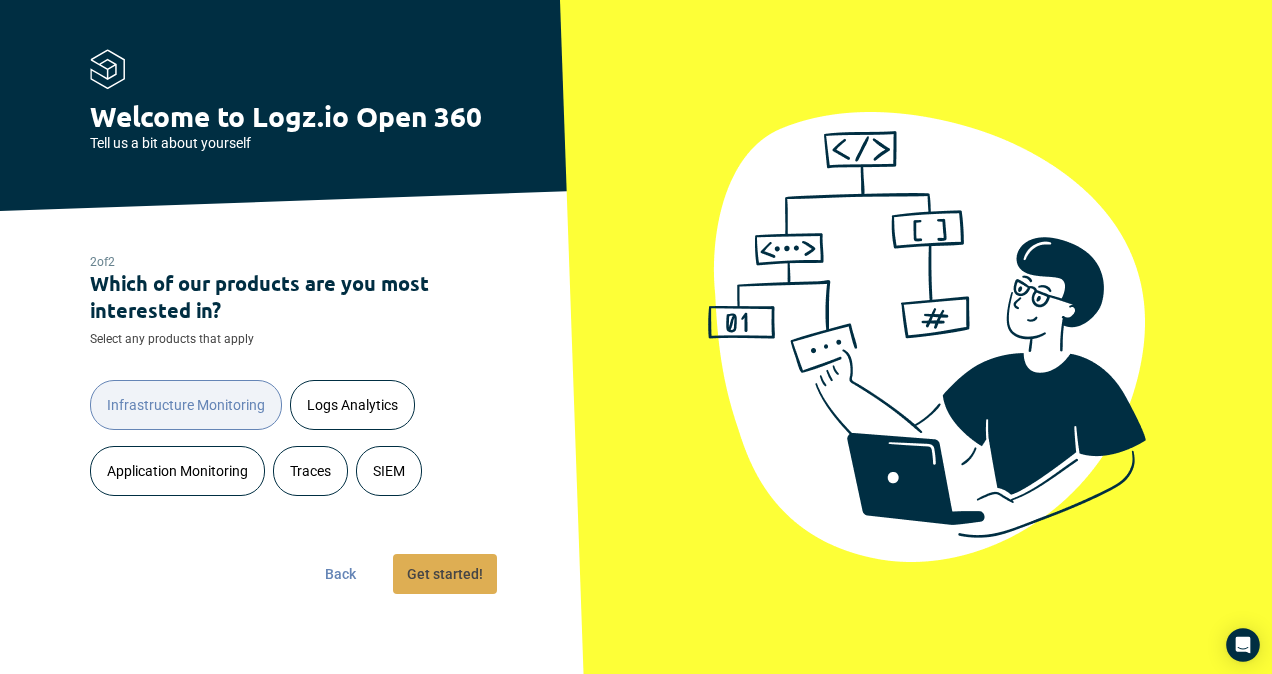 click on "Get started!" at bounding box center (445, 574) 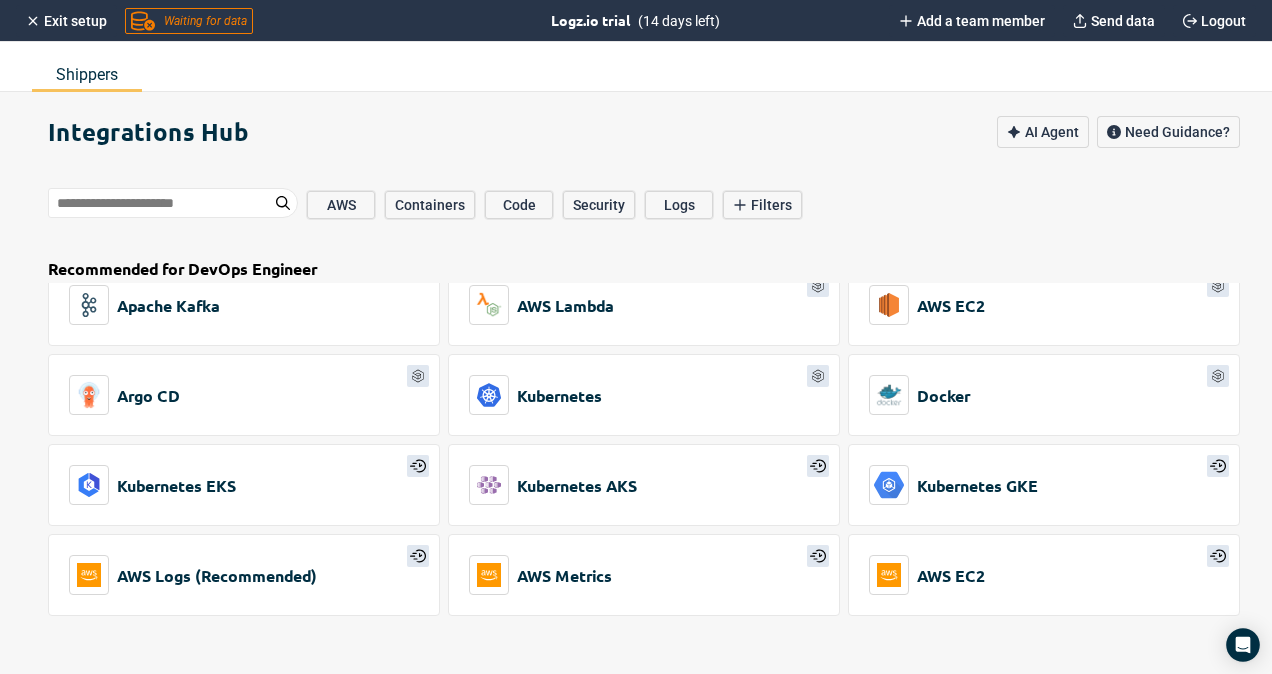 scroll, scrollTop: 0, scrollLeft: 0, axis: both 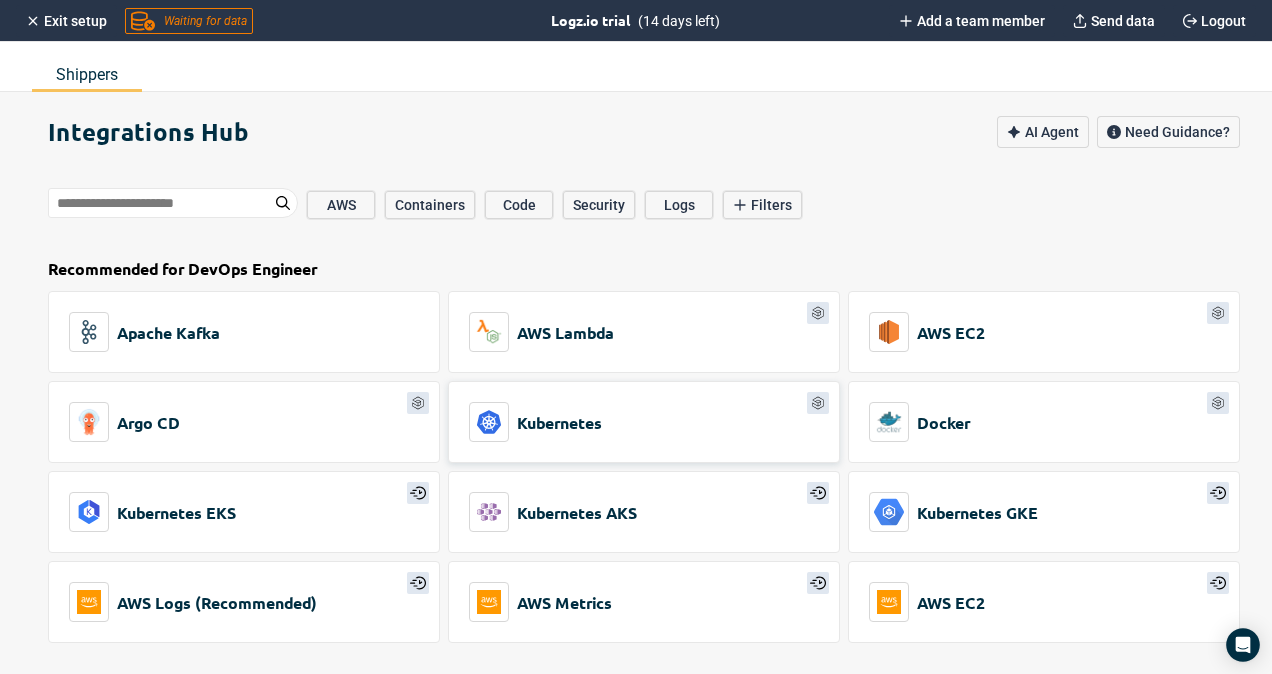 click on "Kubernetes" at bounding box center (644, 422) 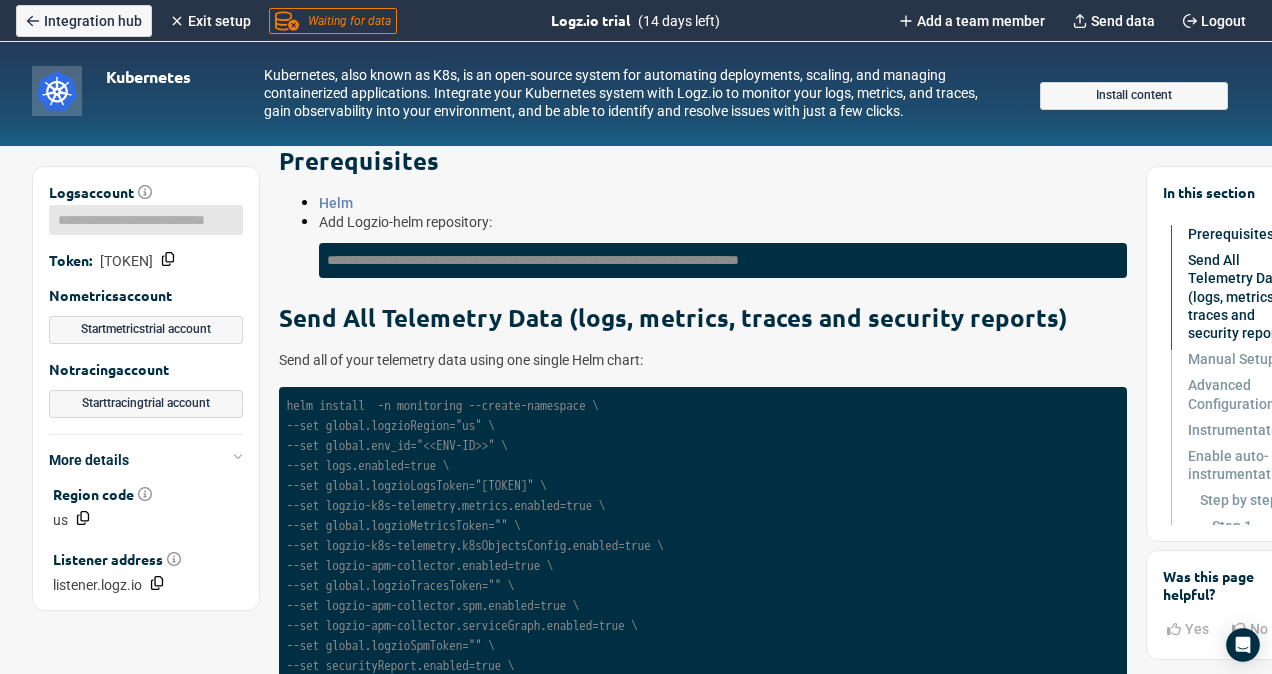 scroll, scrollTop: 0, scrollLeft: 0, axis: both 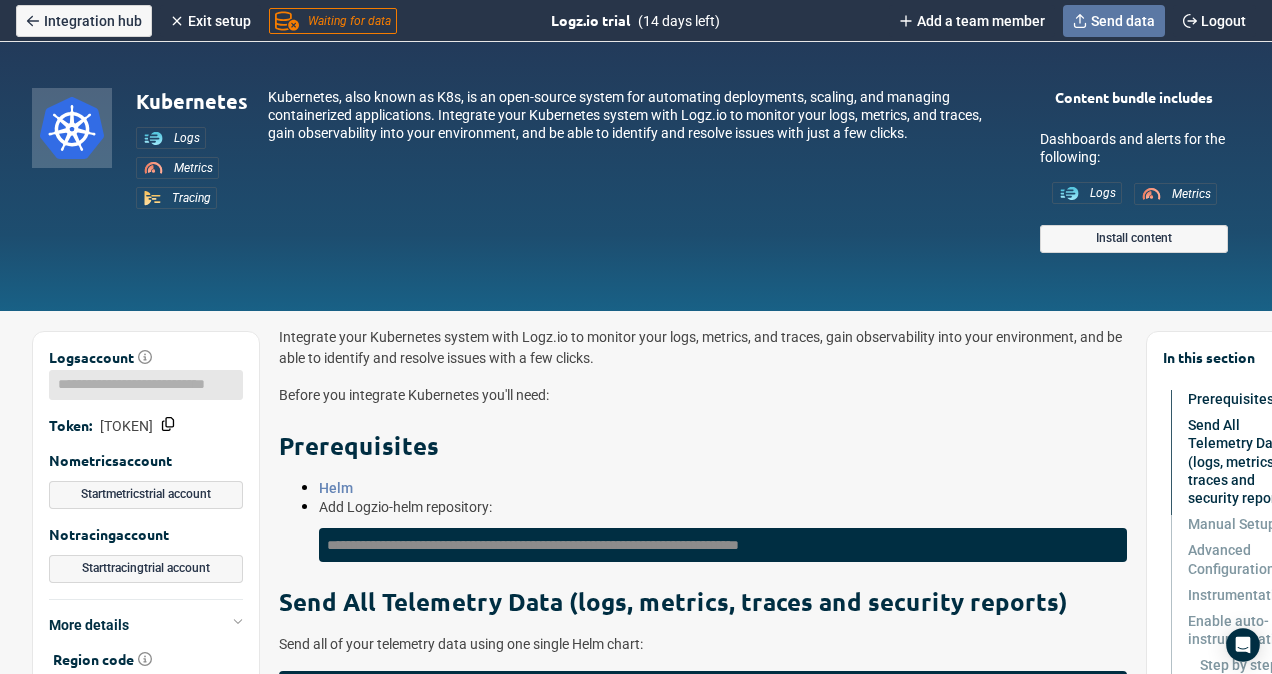 click on "Send data" at bounding box center (1123, 21) 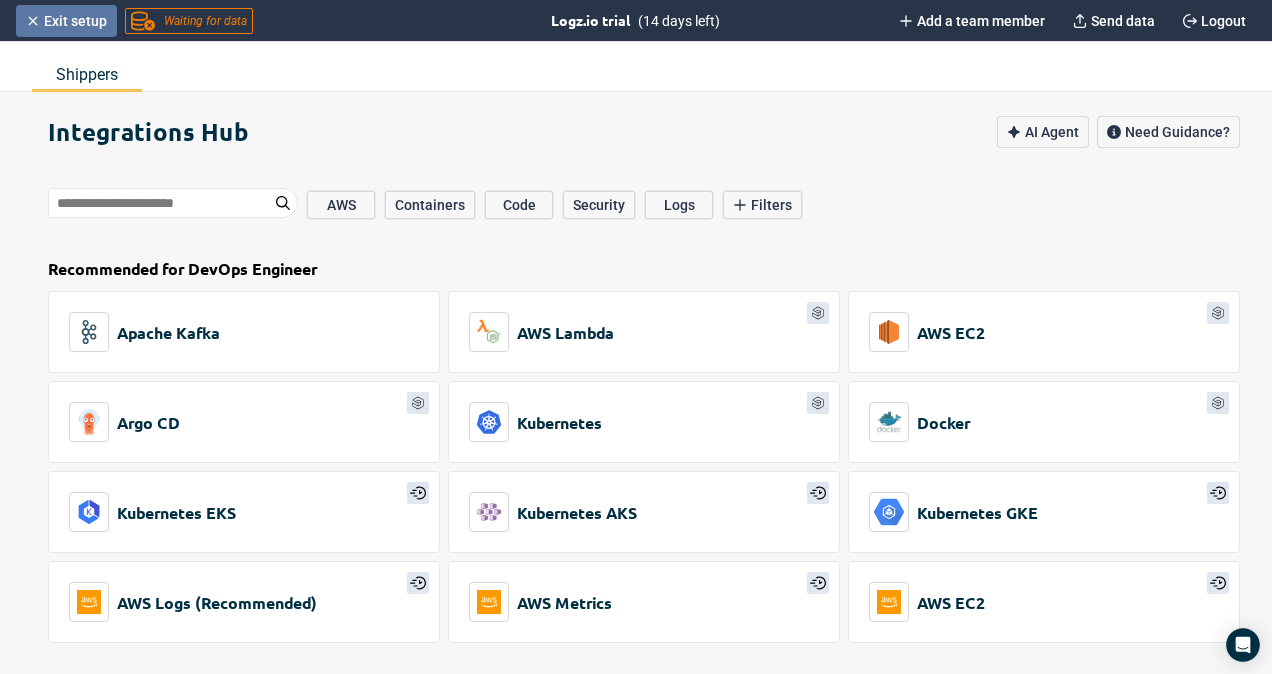 click 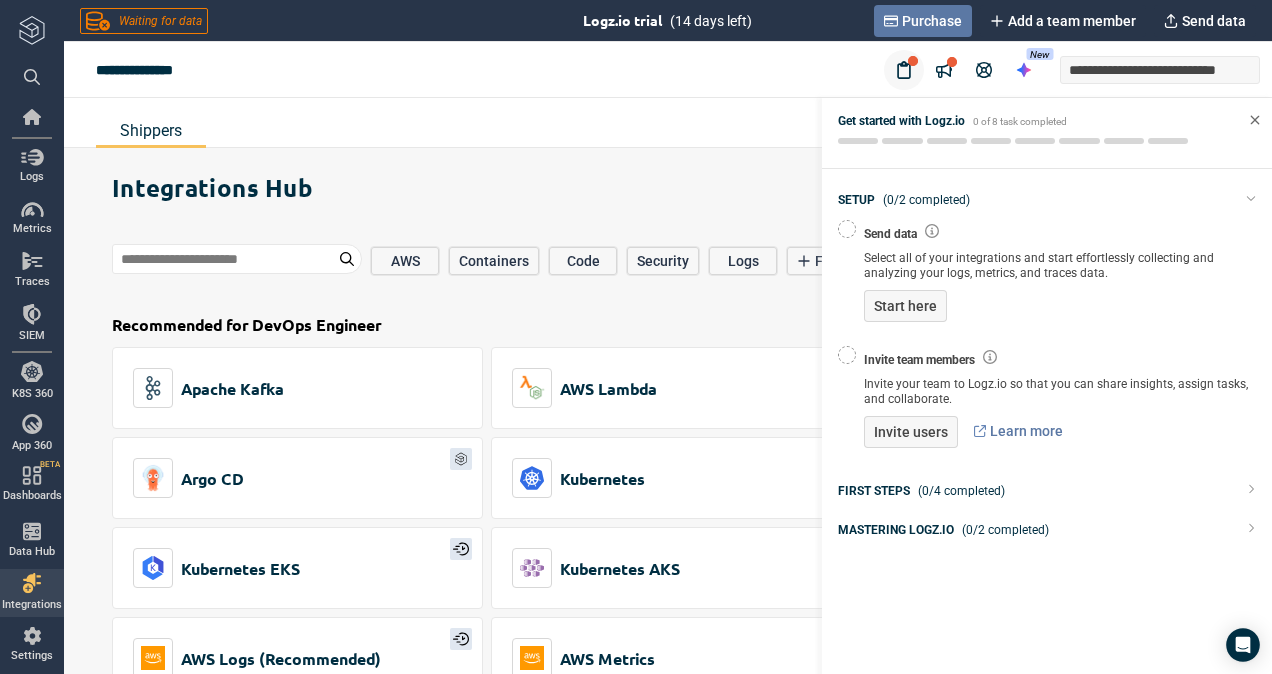 click on "Purchase" at bounding box center (932, 21) 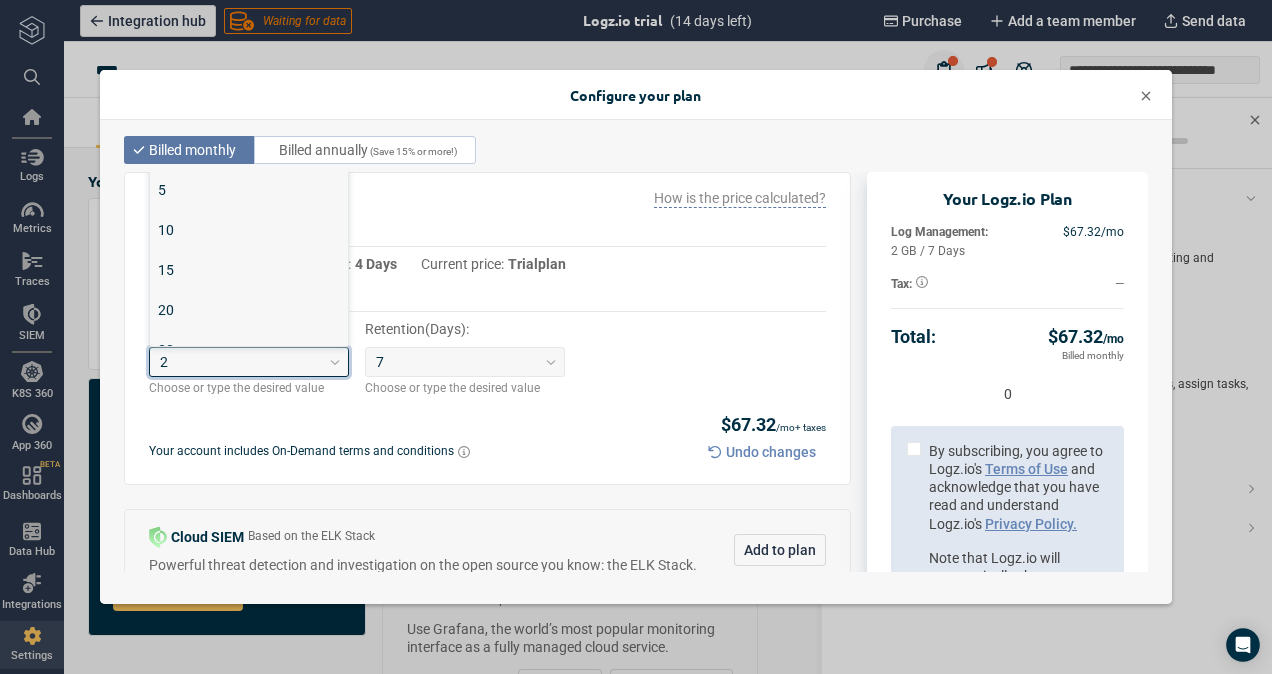click at bounding box center (335, 362) 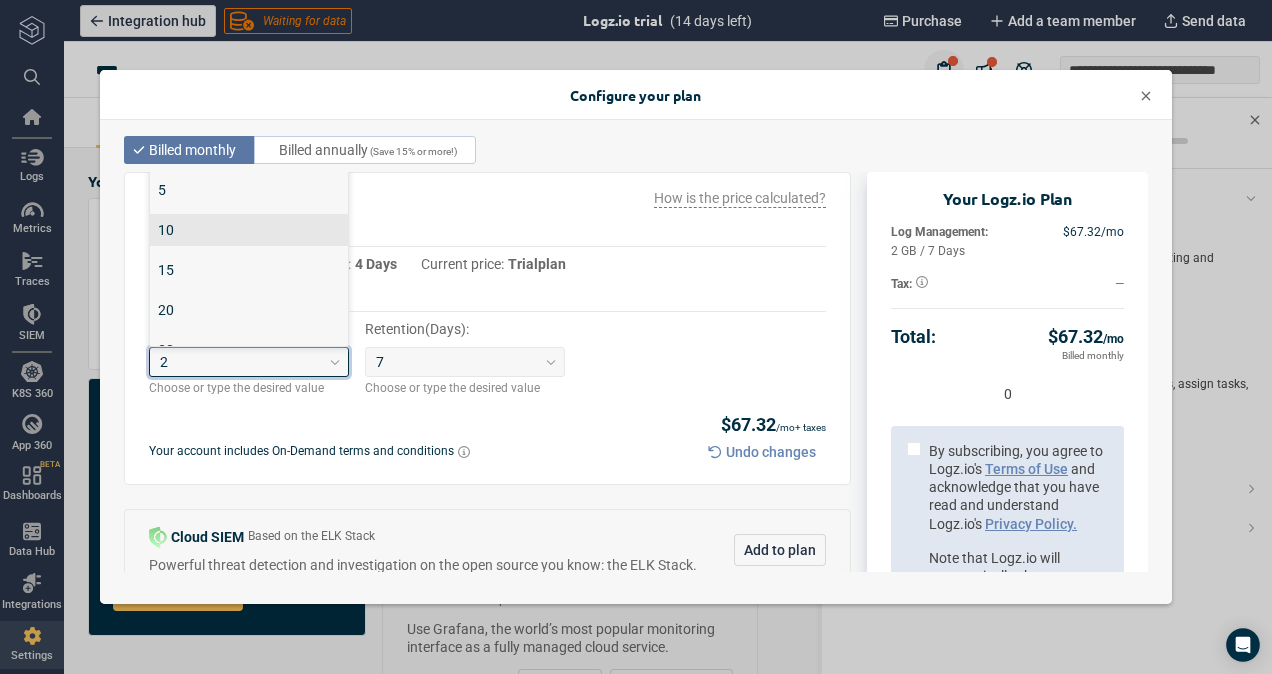 click on "10" at bounding box center (249, 230) 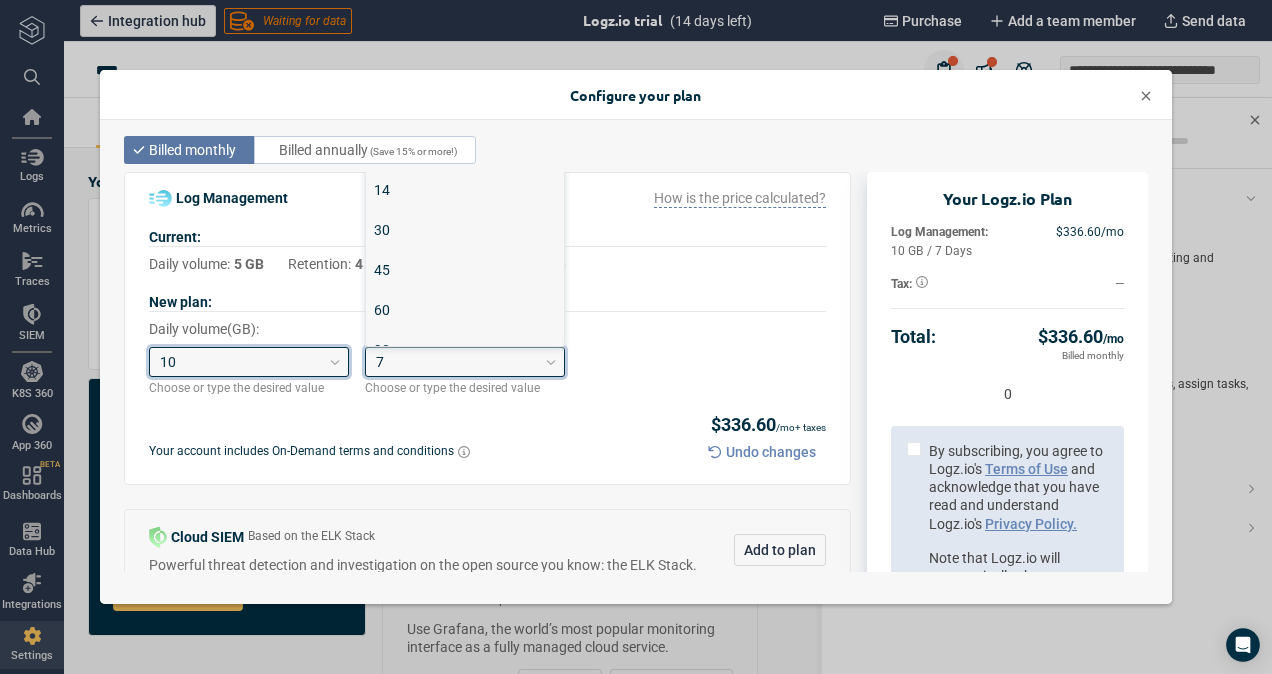 click at bounding box center [551, 362] 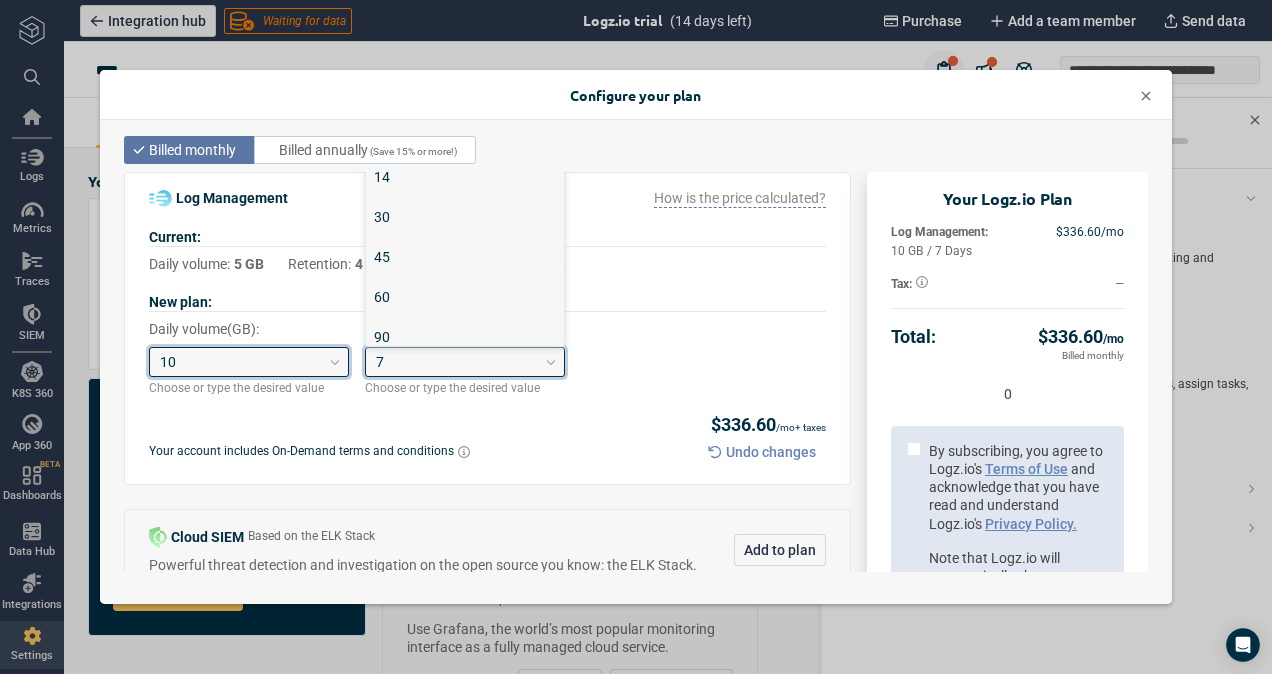 scroll, scrollTop: 25, scrollLeft: 0, axis: vertical 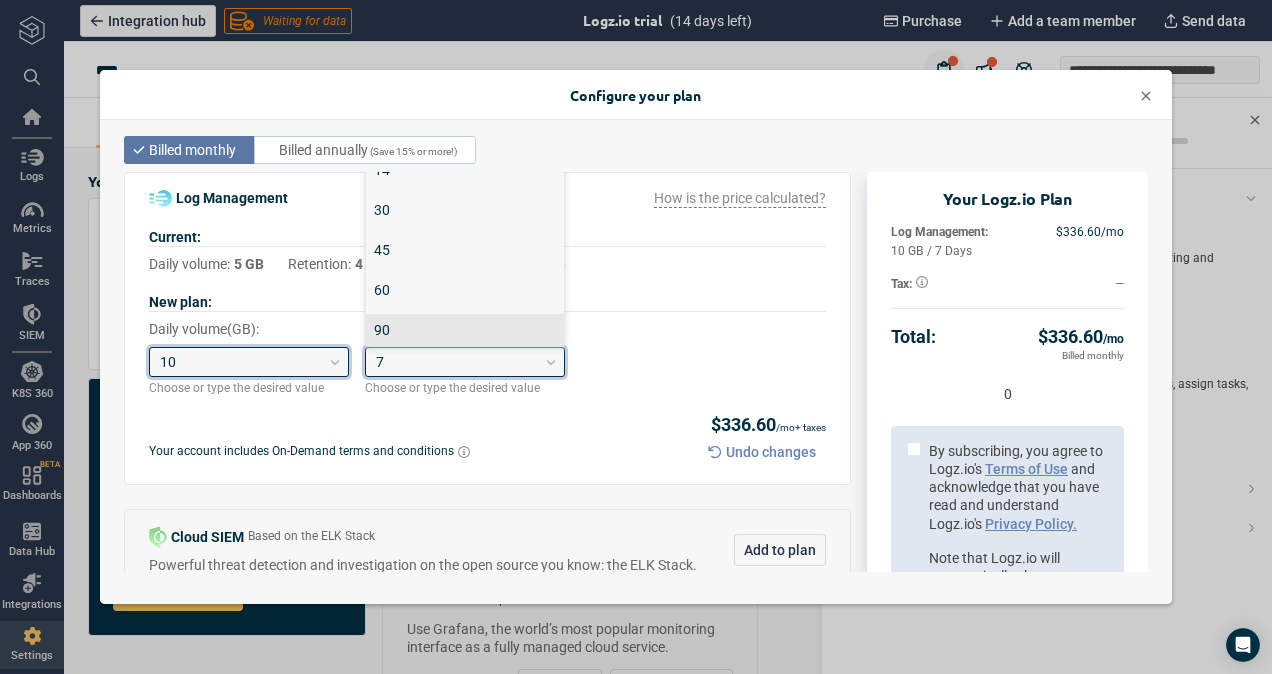 click on "90" at bounding box center [465, 330] 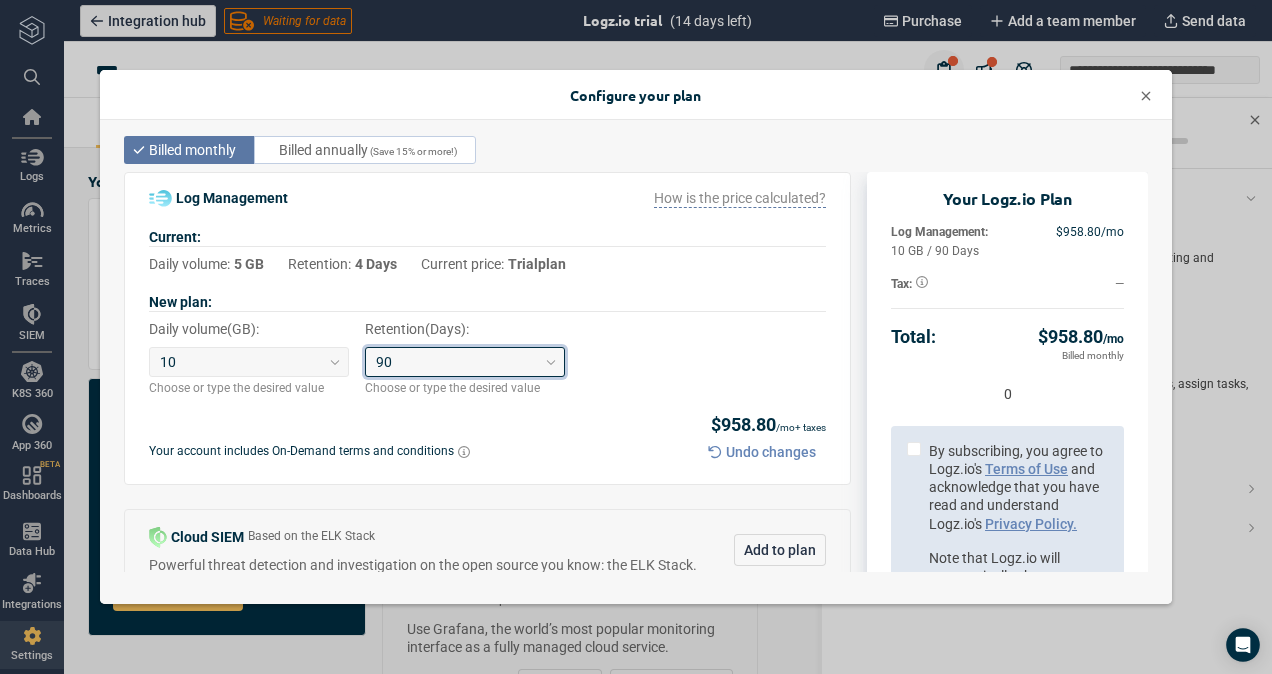click on "Choose or type the desired value" at bounding box center [249, 389] 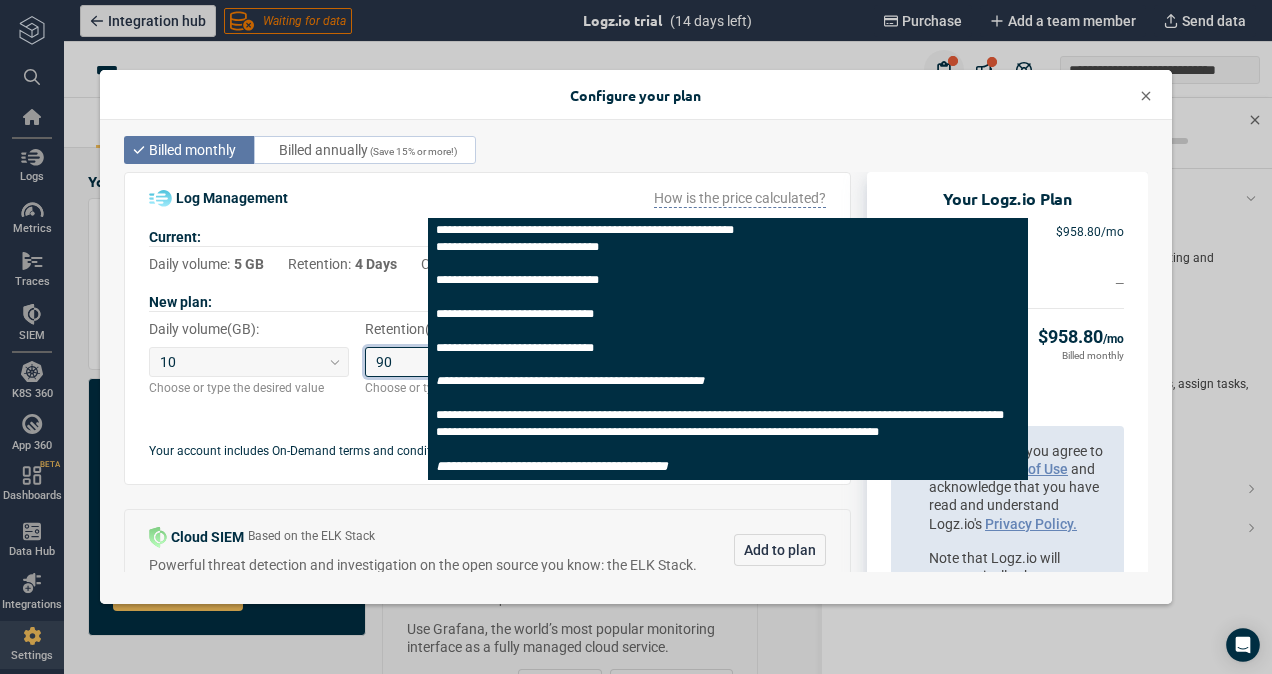 click on "How is the price calculated?" at bounding box center (740, 198) 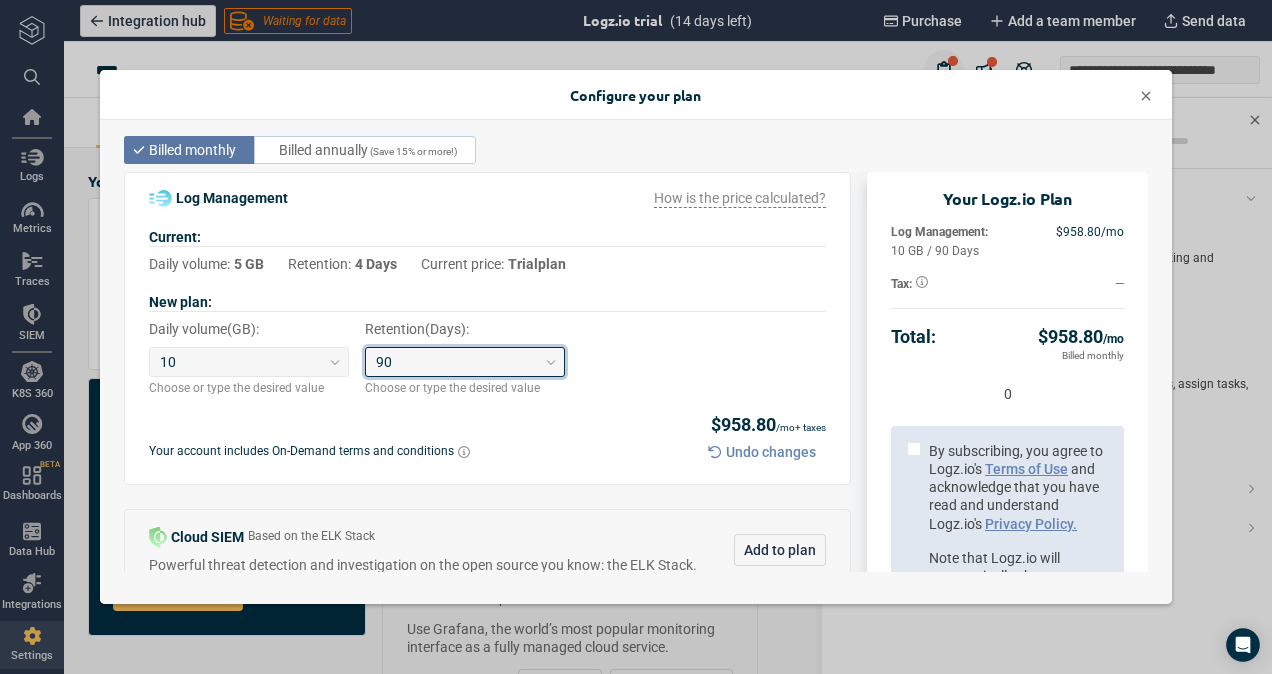 click on "Configure your plan" at bounding box center (636, 95) 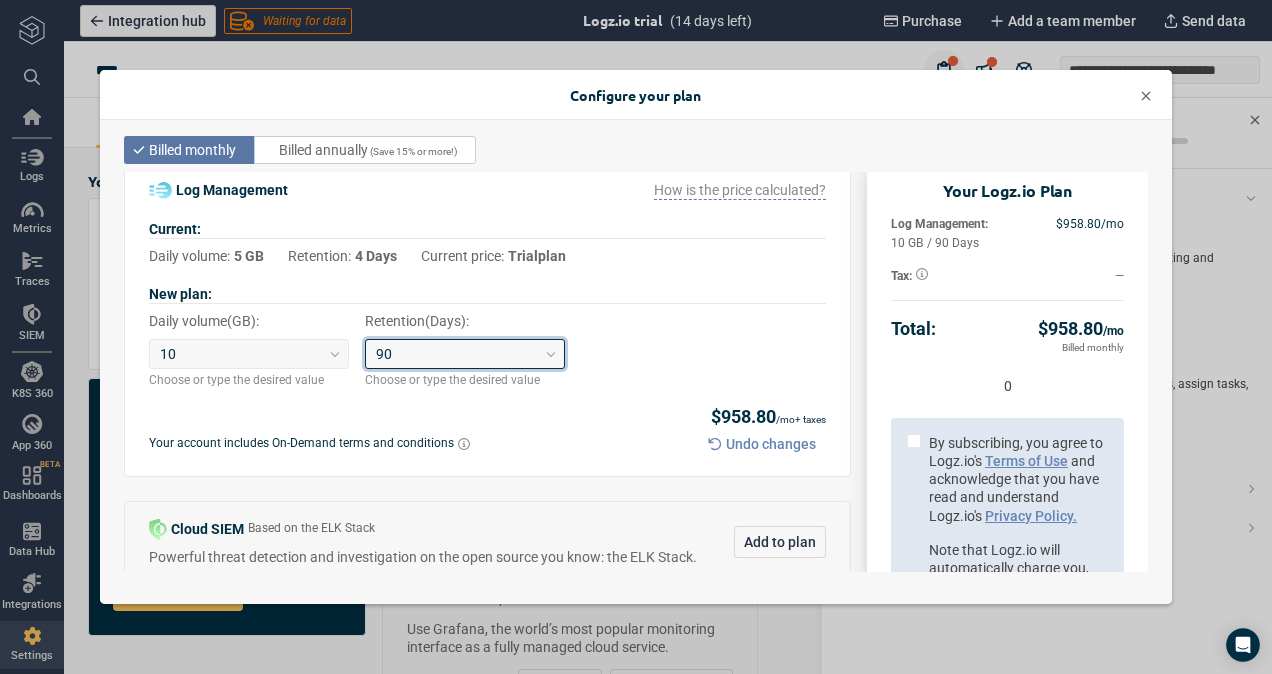 scroll, scrollTop: 0, scrollLeft: 0, axis: both 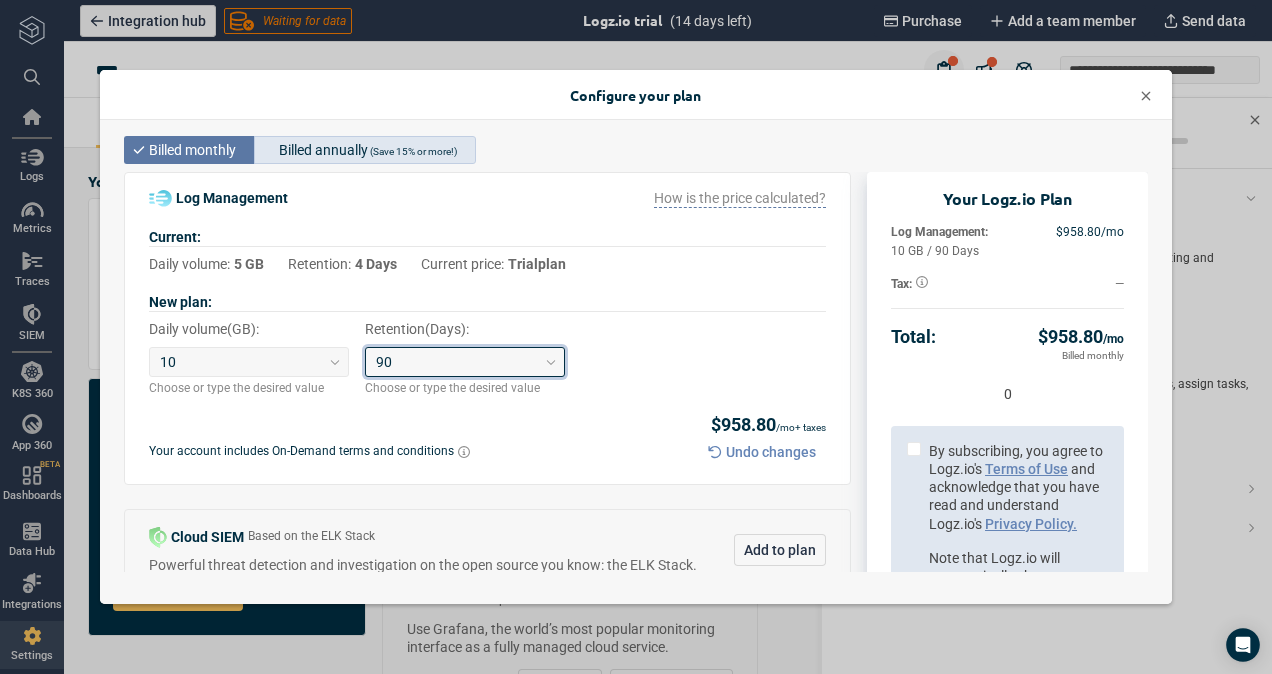 click on "Billed annually   (Save 15% or more!)" at bounding box center (365, 150) 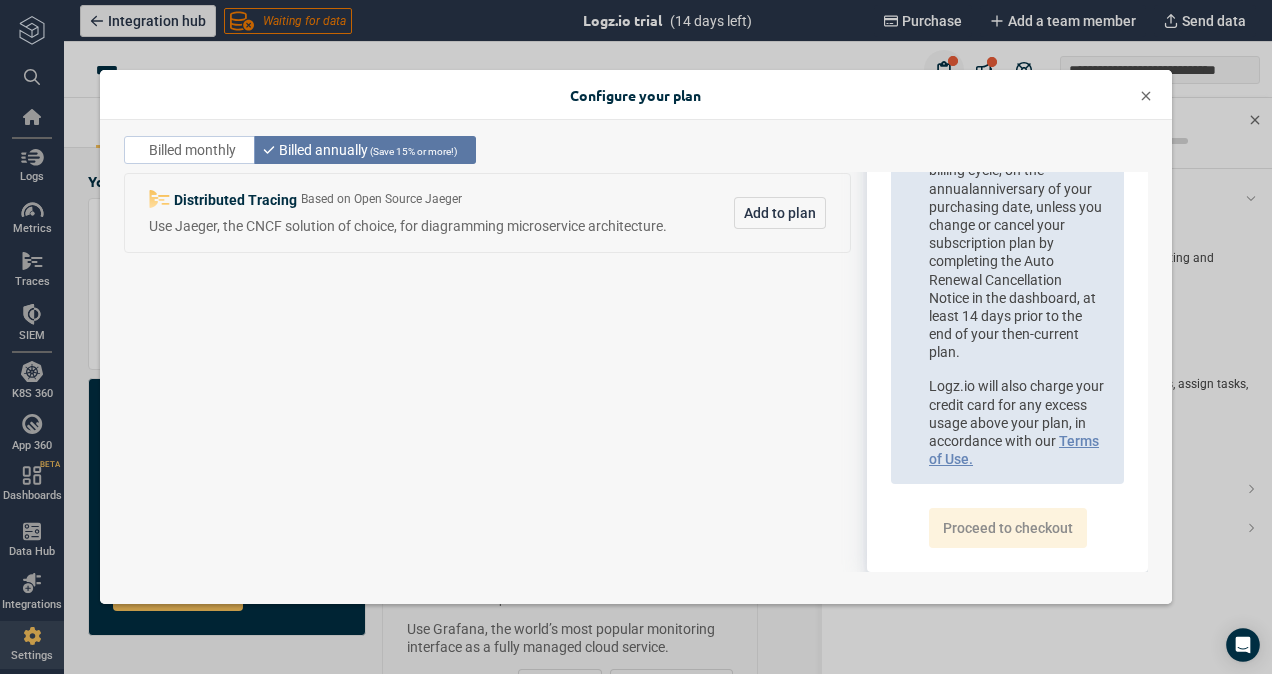 scroll, scrollTop: 0, scrollLeft: 0, axis: both 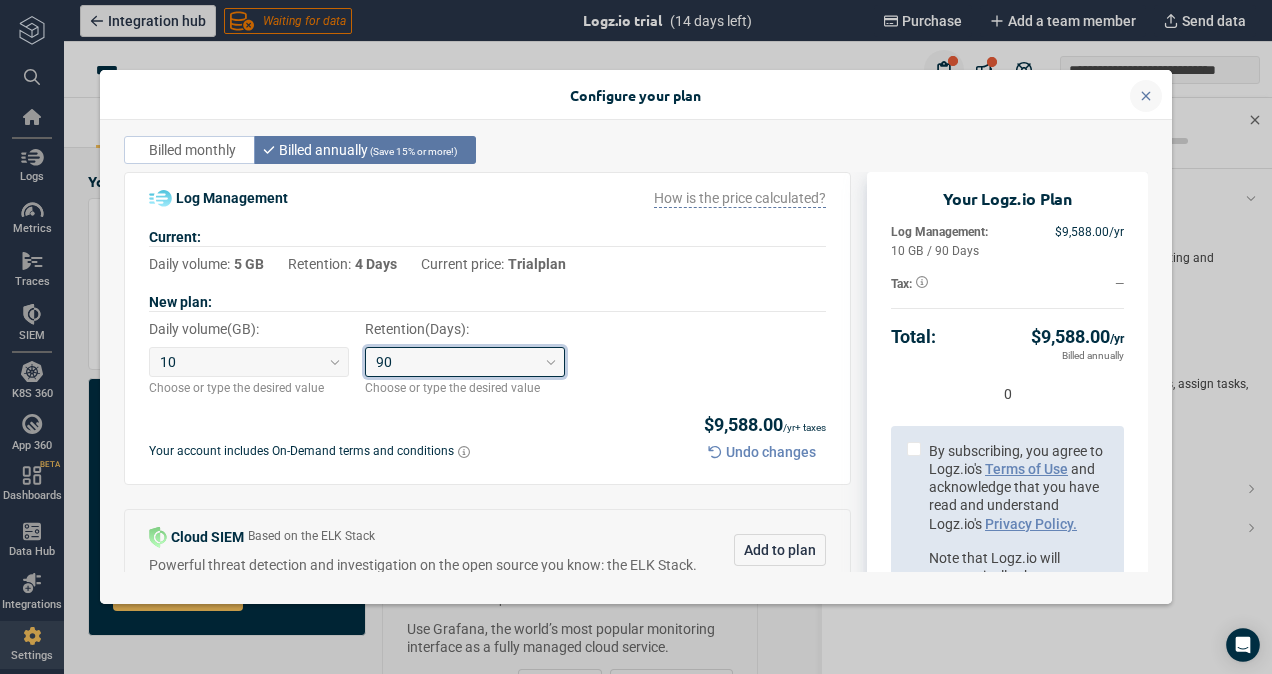 click 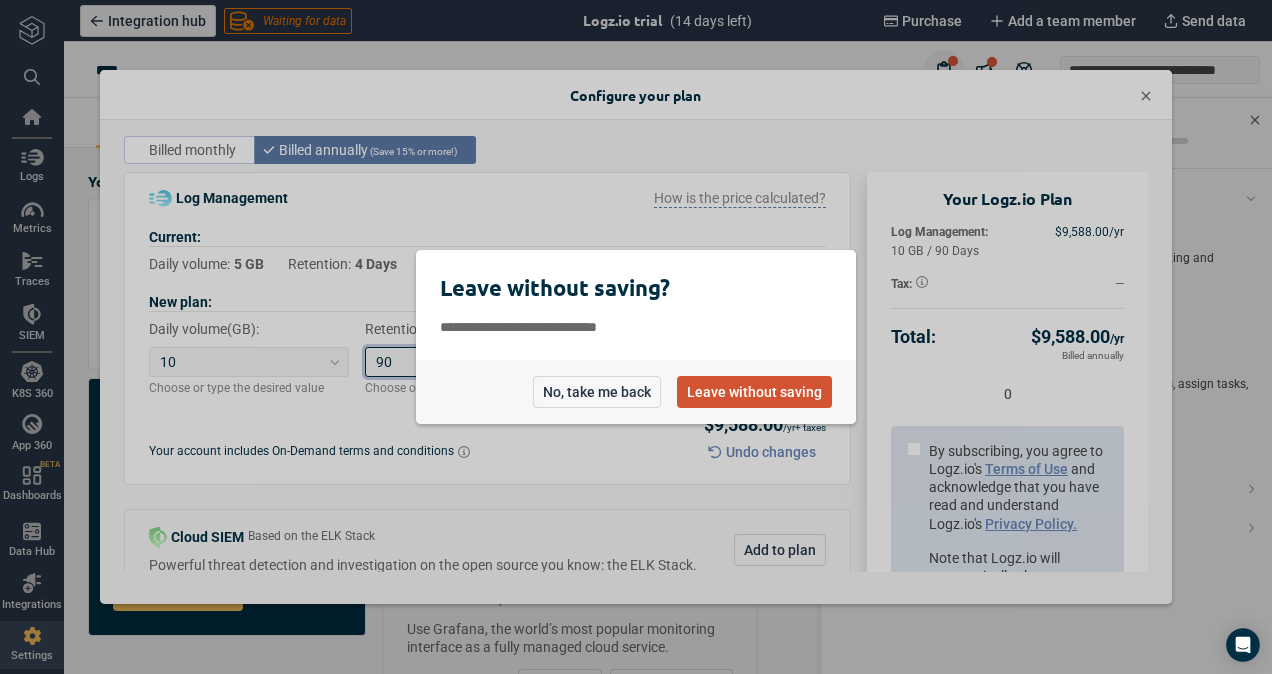 click on "Leave without saving" at bounding box center (754, 392) 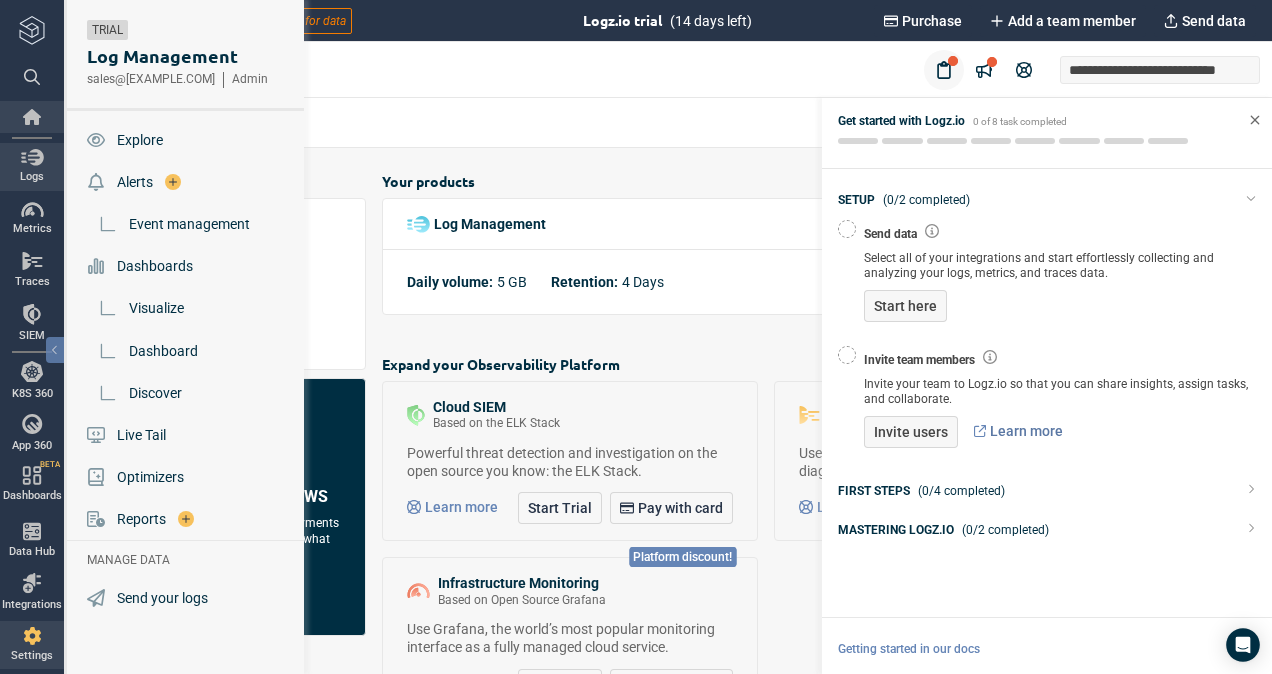 click at bounding box center (32, 117) 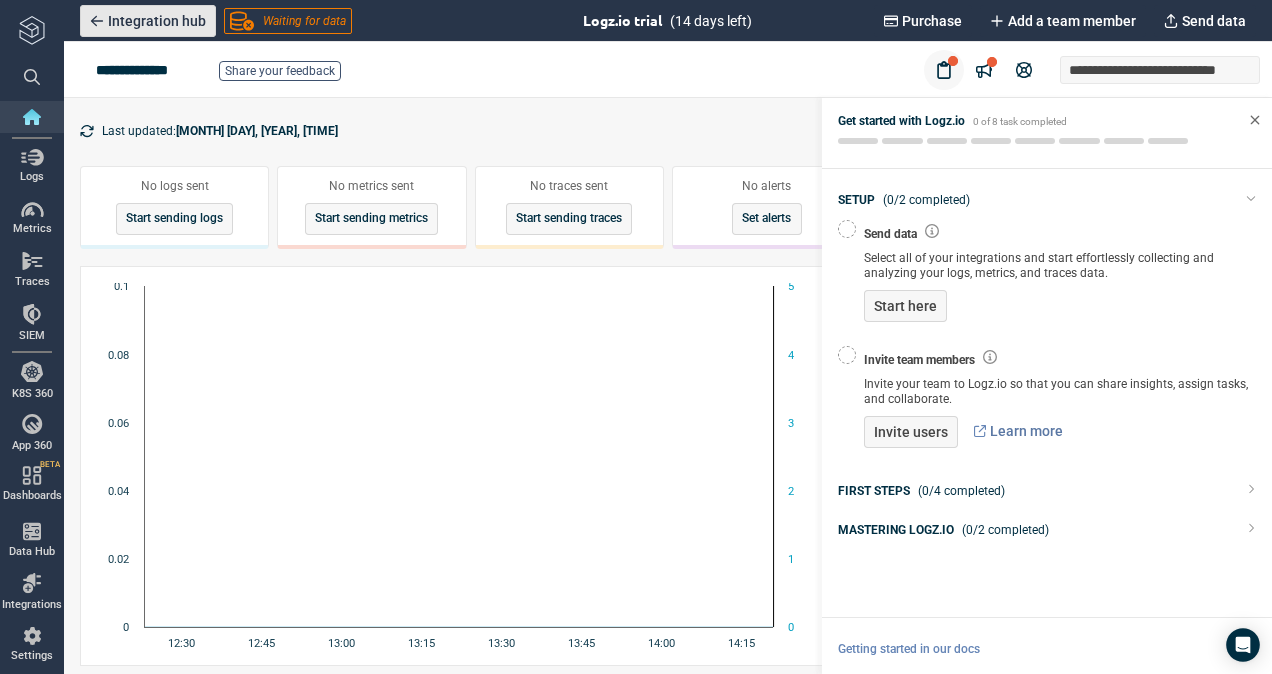 click on "Integration hub" at bounding box center [157, 21] 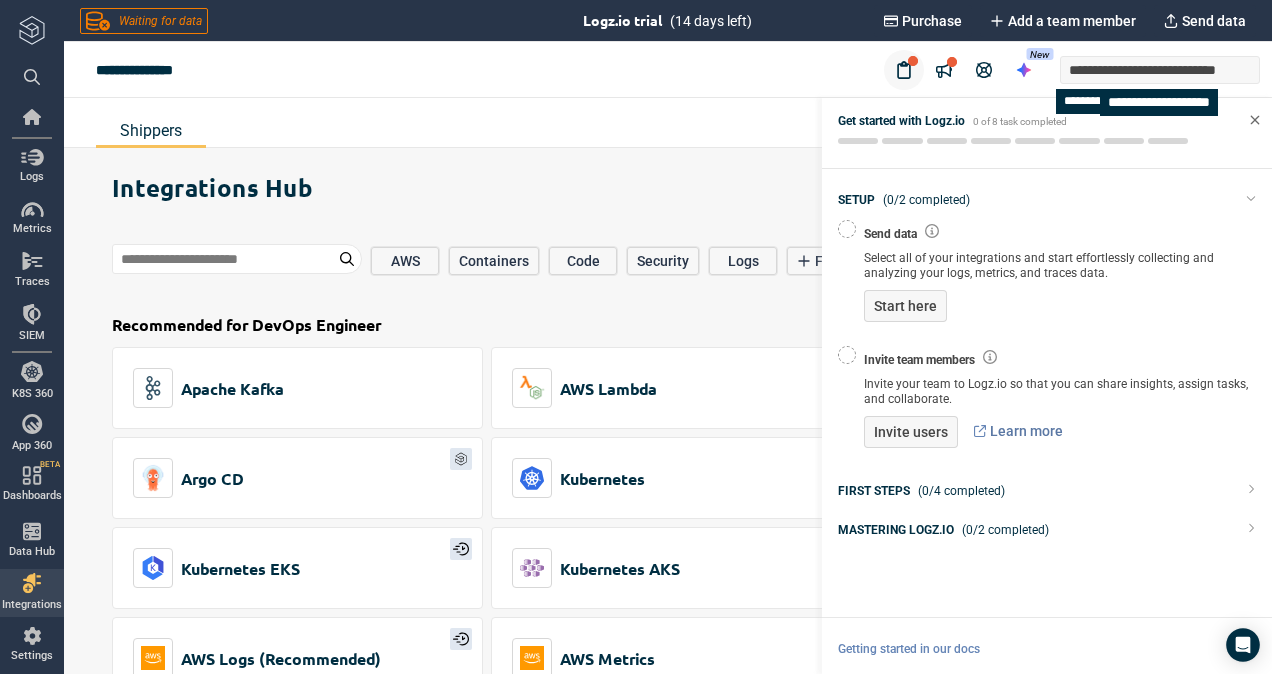 click on "**********" at bounding box center [1144, 70] 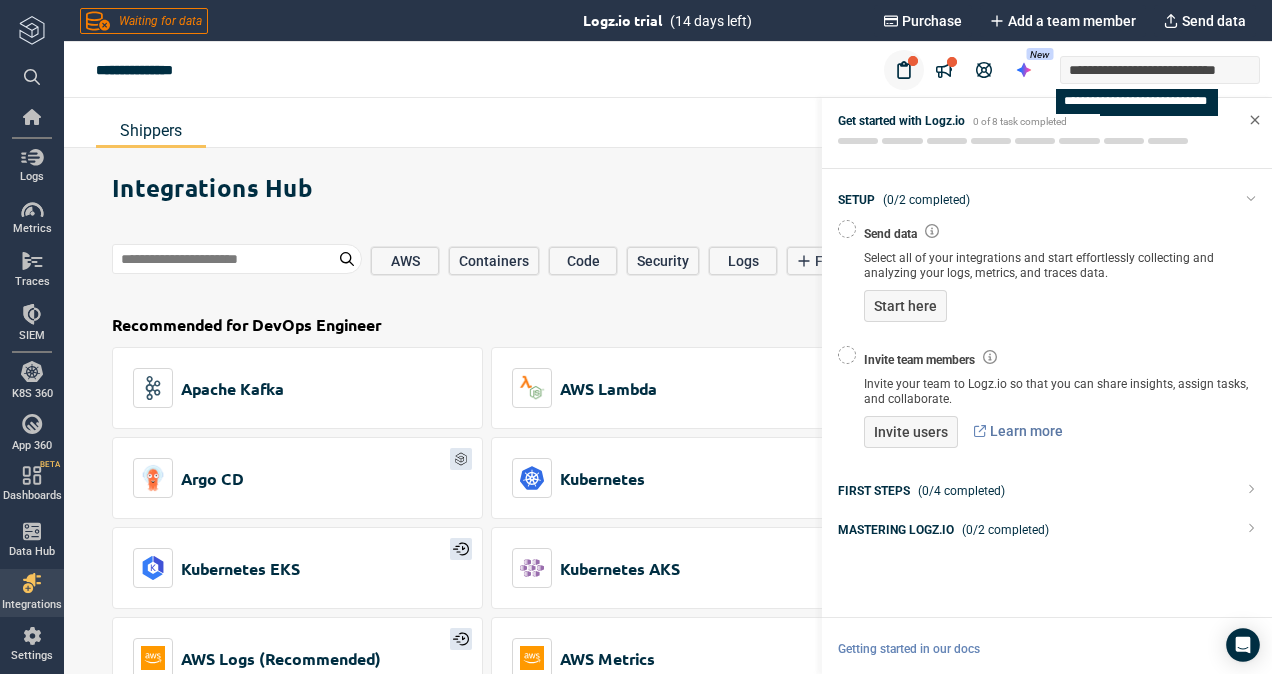 click on "**********" at bounding box center [1144, 70] 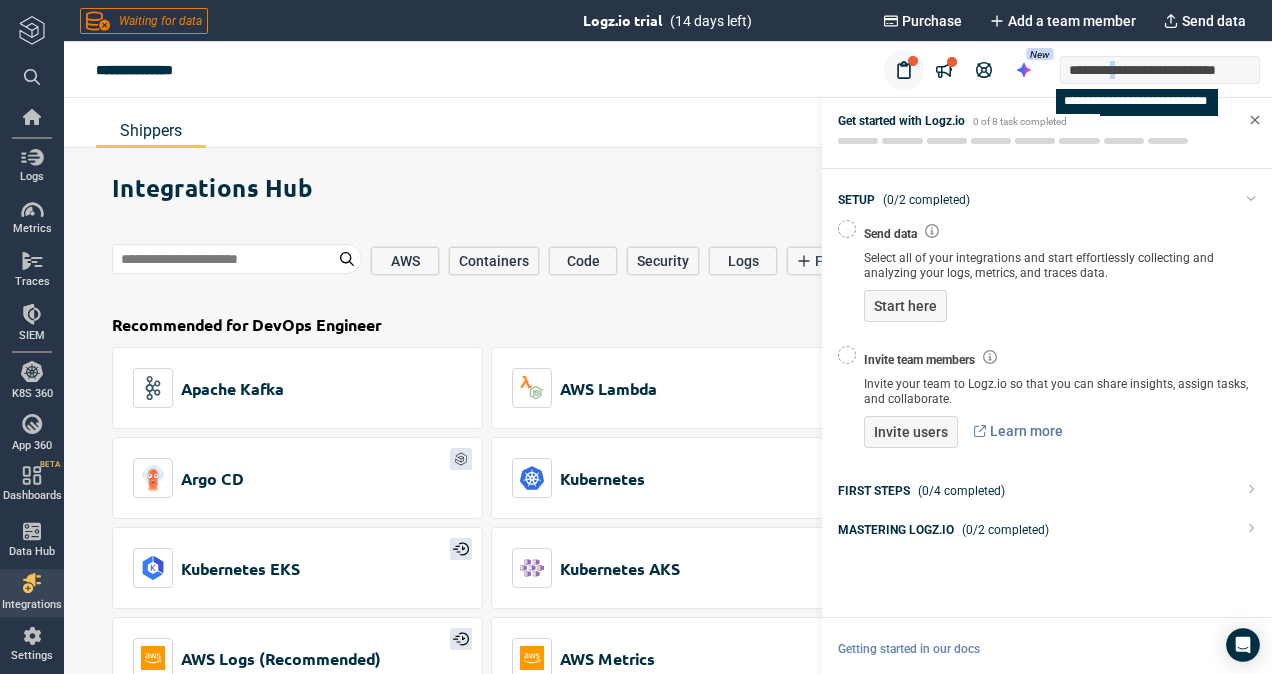 click on "**********" at bounding box center (1144, 70) 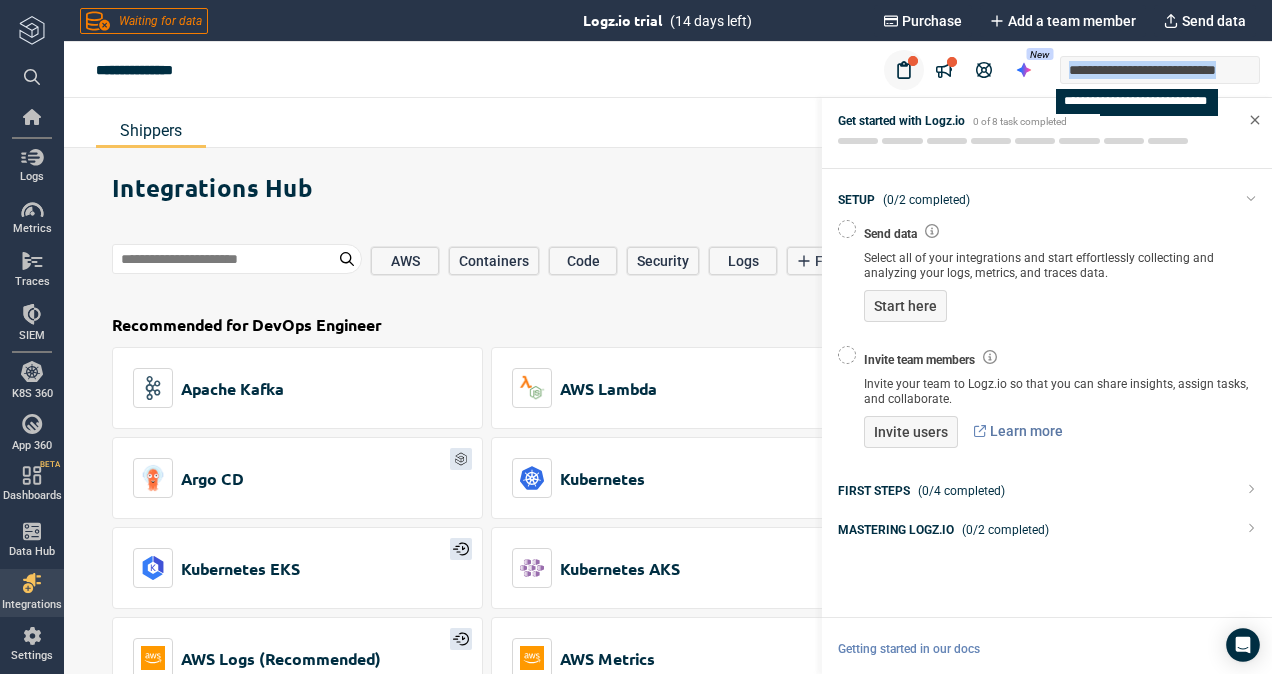 click on "**********" at bounding box center [1144, 70] 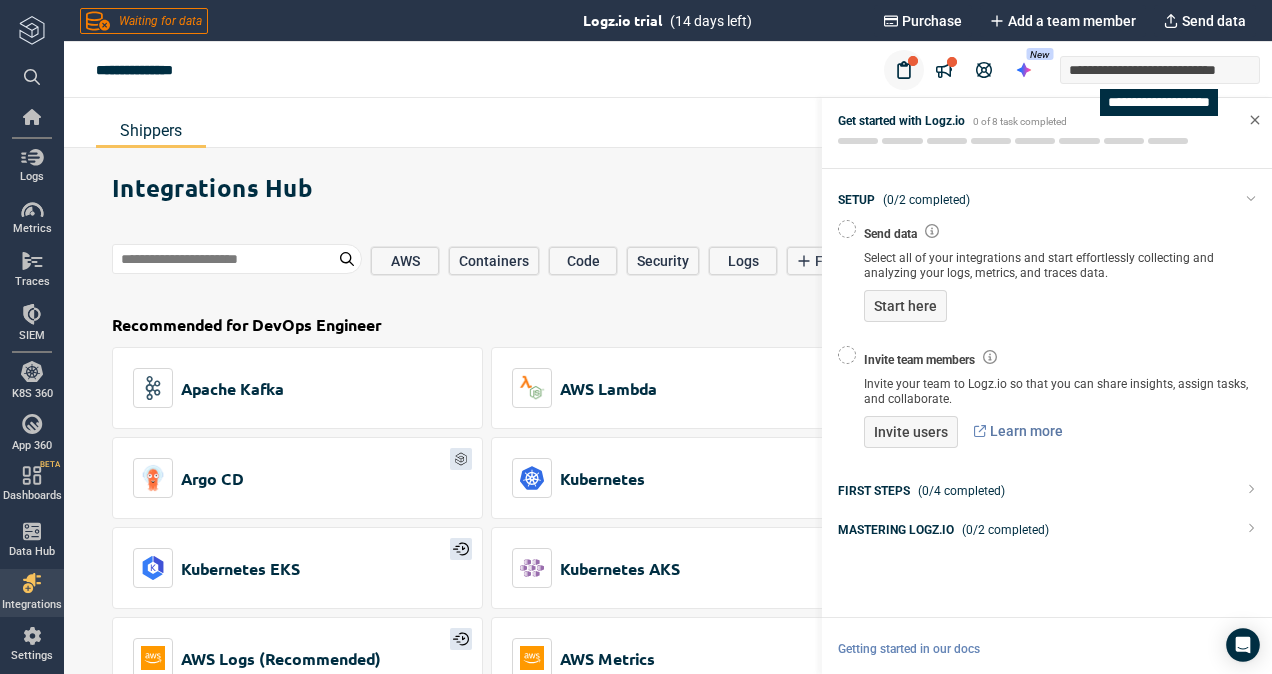 click on "**********" at bounding box center [1159, 102] 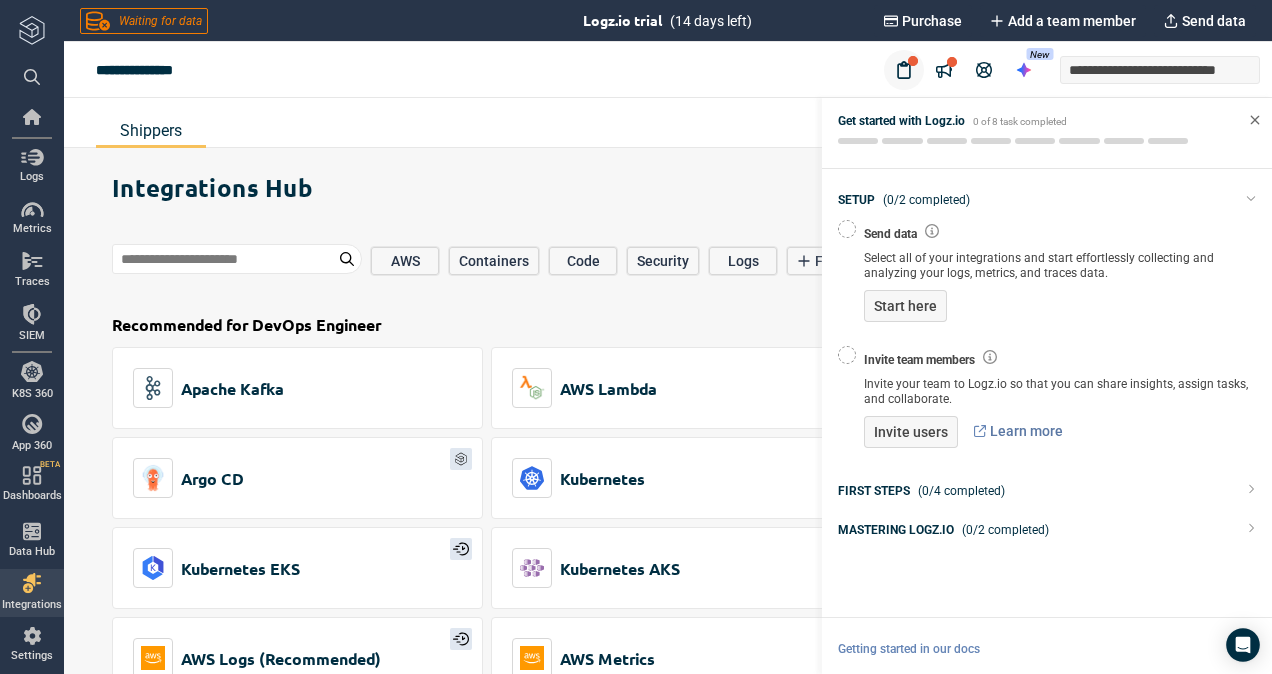 click on "Get started with Logz.io 0 of 8 task completed" at bounding box center (1047, 129) 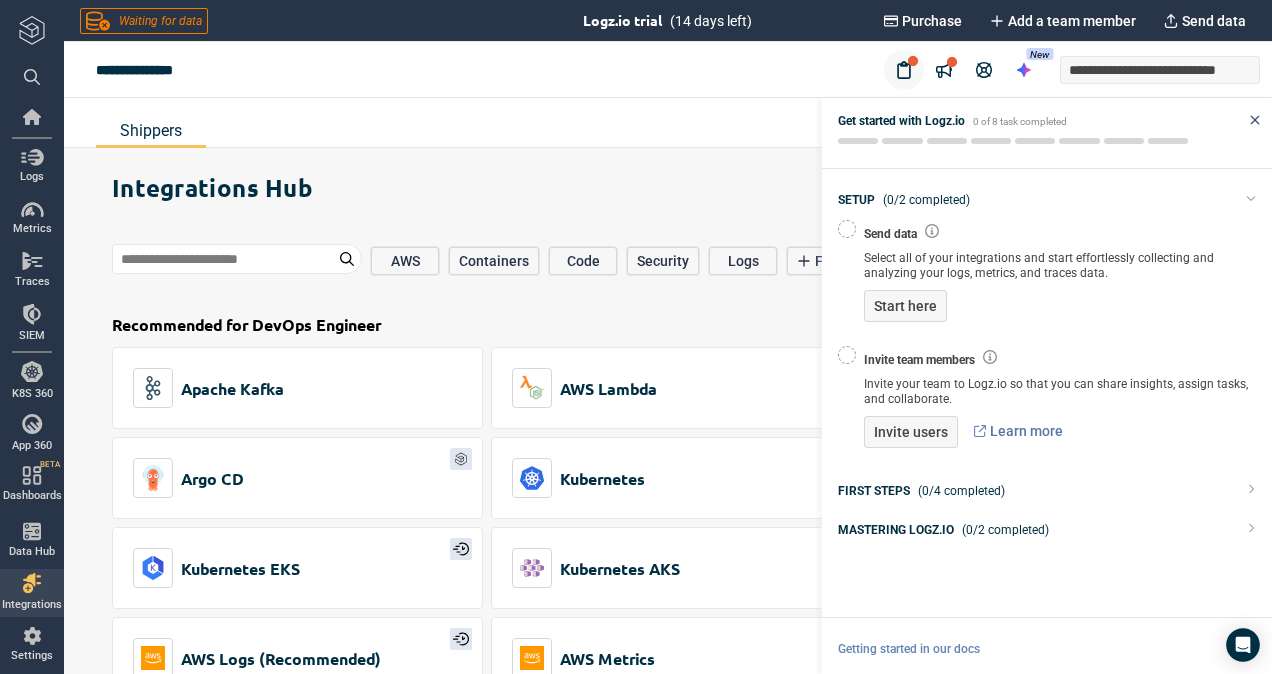 click 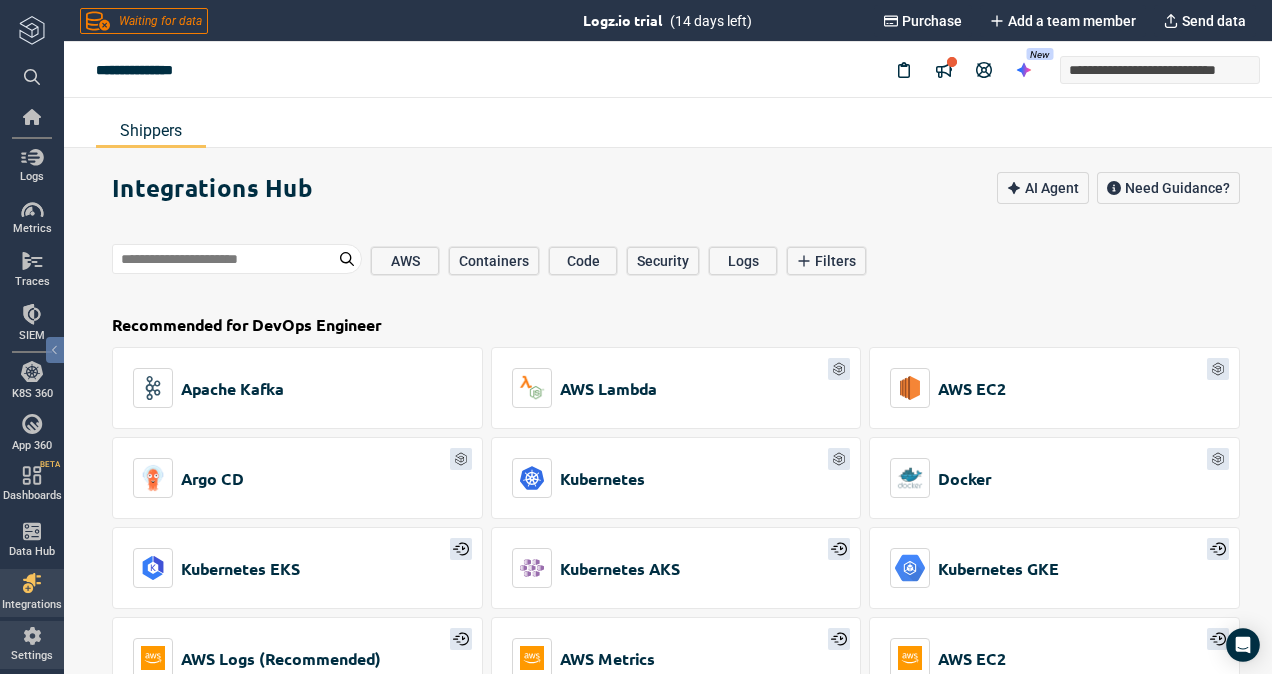 click on "Settings" at bounding box center (32, 656) 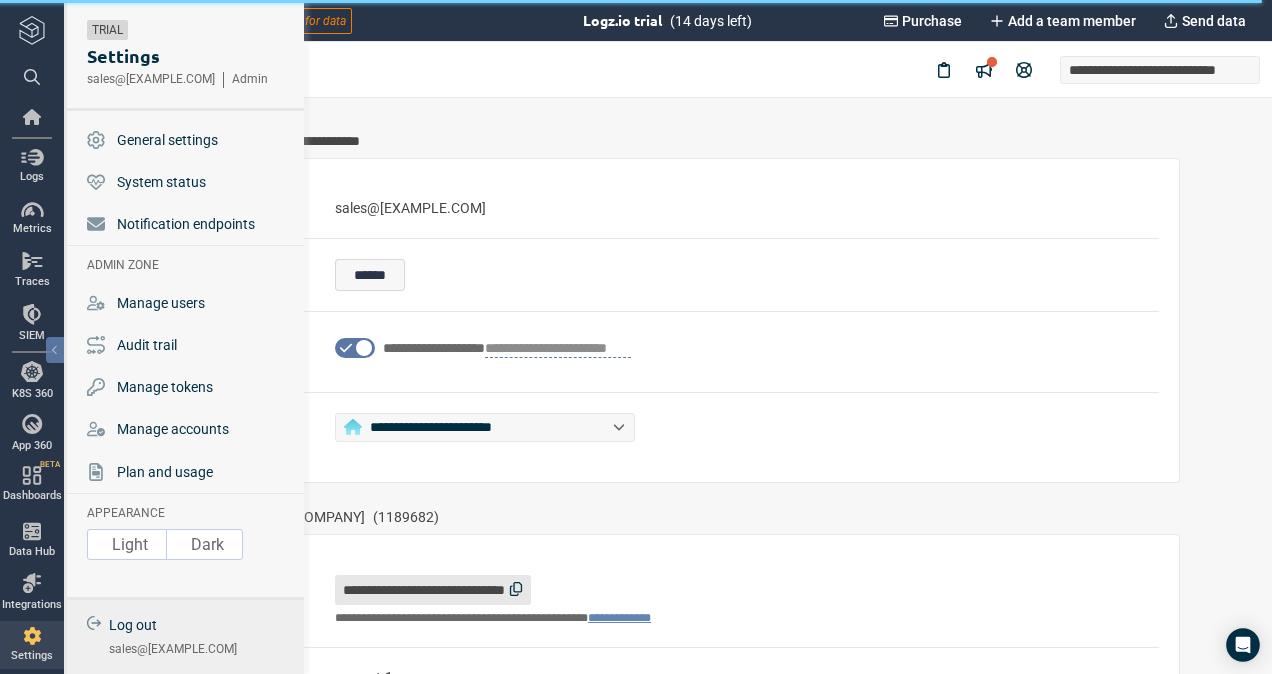 click on "Log out" at bounding box center [133, 625] 